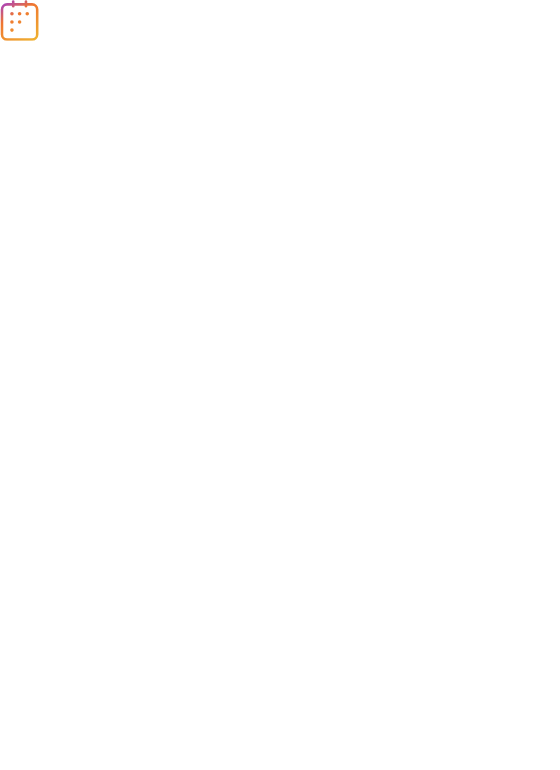 scroll, scrollTop: 0, scrollLeft: 0, axis: both 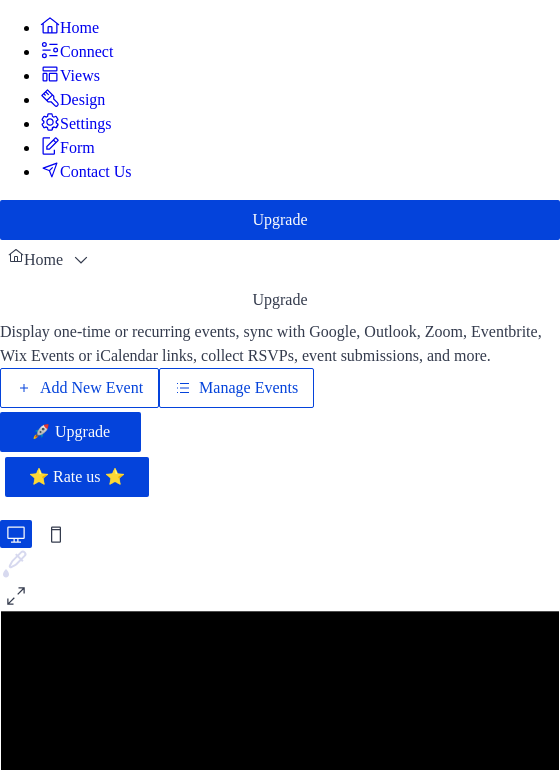 click on "Add New Event" at bounding box center [91, 388] 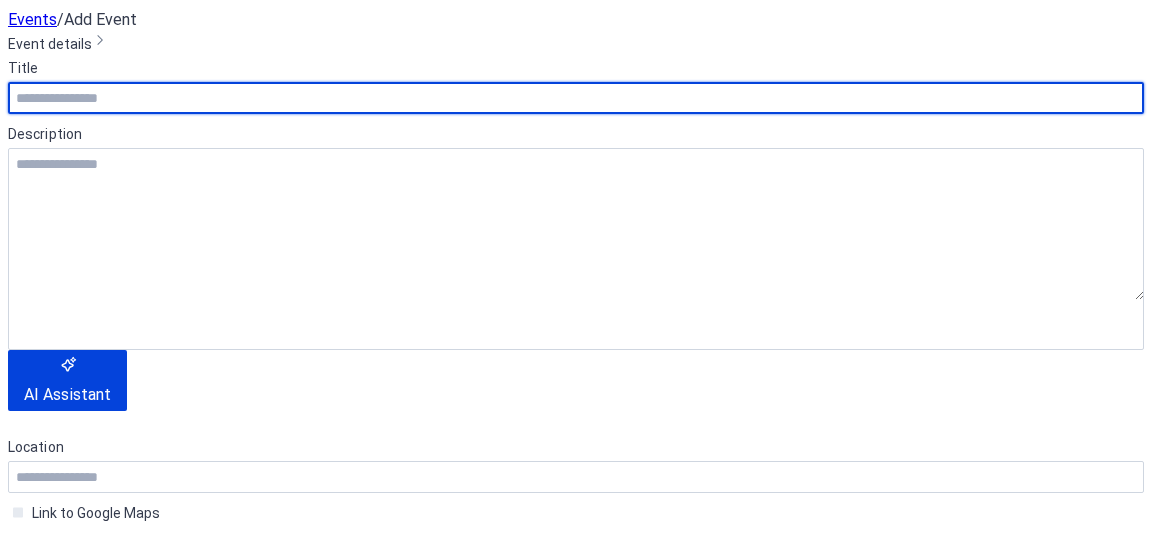 scroll, scrollTop: 0, scrollLeft: 0, axis: both 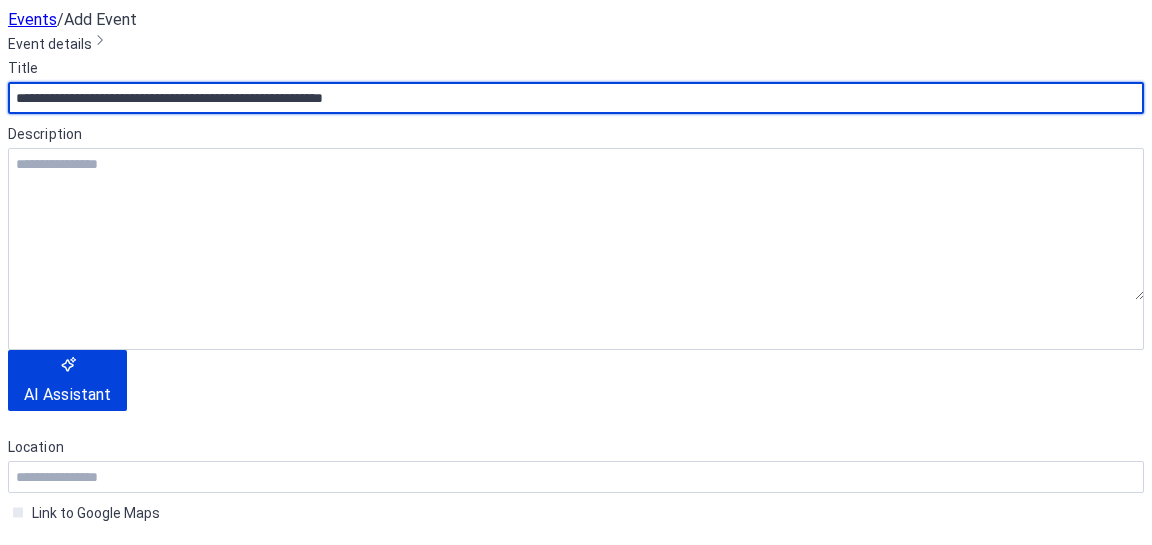 drag, startPoint x: 454, startPoint y: 173, endPoint x: -82, endPoint y: 163, distance: 536.09326 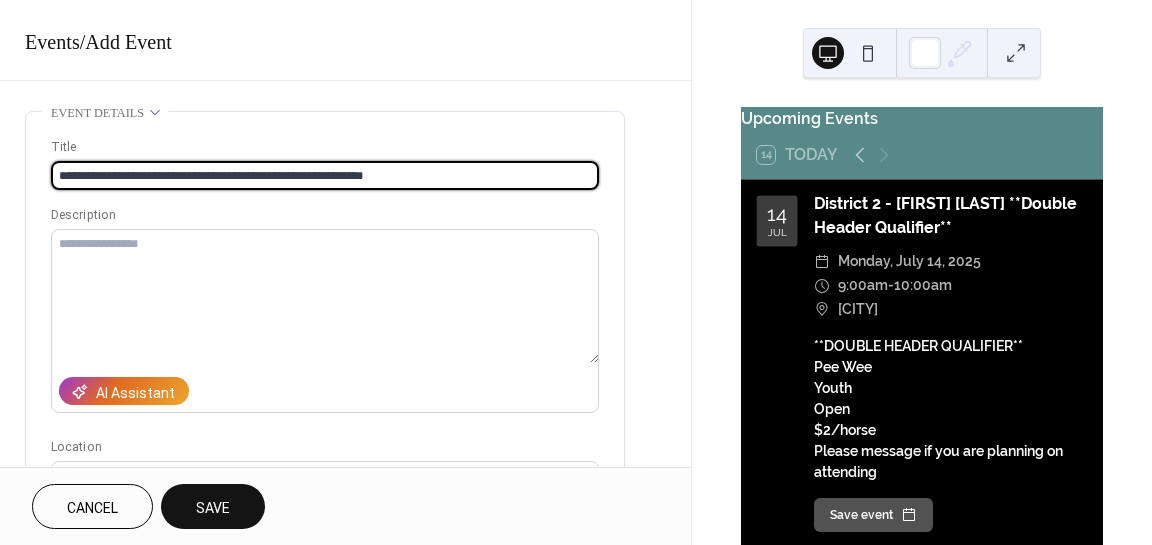 click on "14 Today 14 Jul District 2 - Ashley Roy **Double Header Qualifier** ​ Monday, July 14, 2025 ​ 9:00am - 10:00am ​ [CITY] **DOUBLE HEADER QUALIFIER** Pee Wee Youth Open $2/horse Please message if you are planning on attending Save event 14 Jul District 1 - Biggar Double Header Qualifer ​ Monday, July 14, 2025 ​ 2:30pm - 3:30pm Host: [FIRST] [LAST] Double Header Qualifier ONLY $5/jackpot/horse Arena is not fenced" at bounding box center [576, 272] 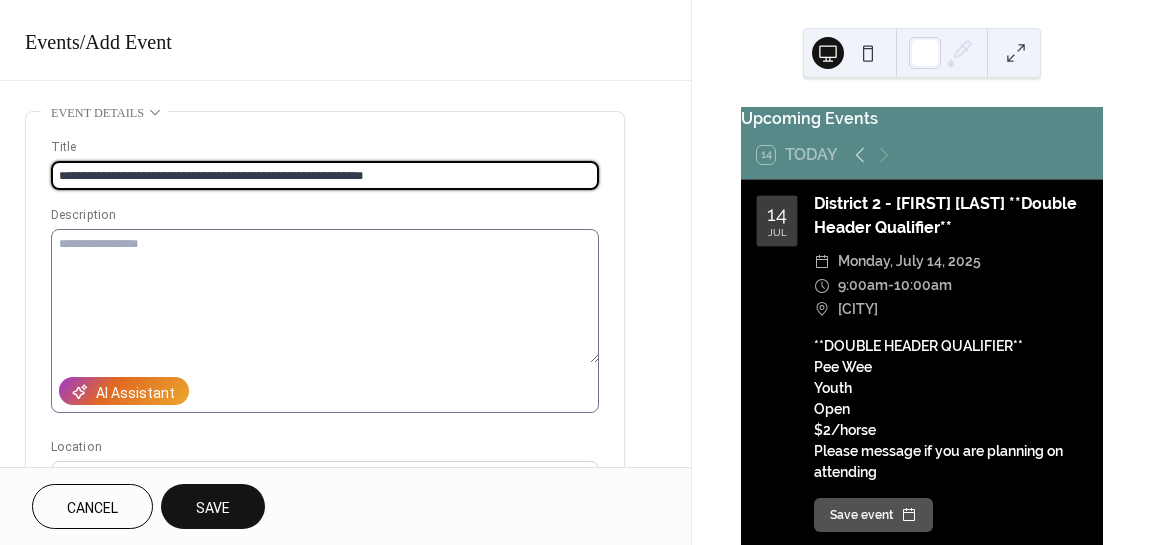 type on "**********" 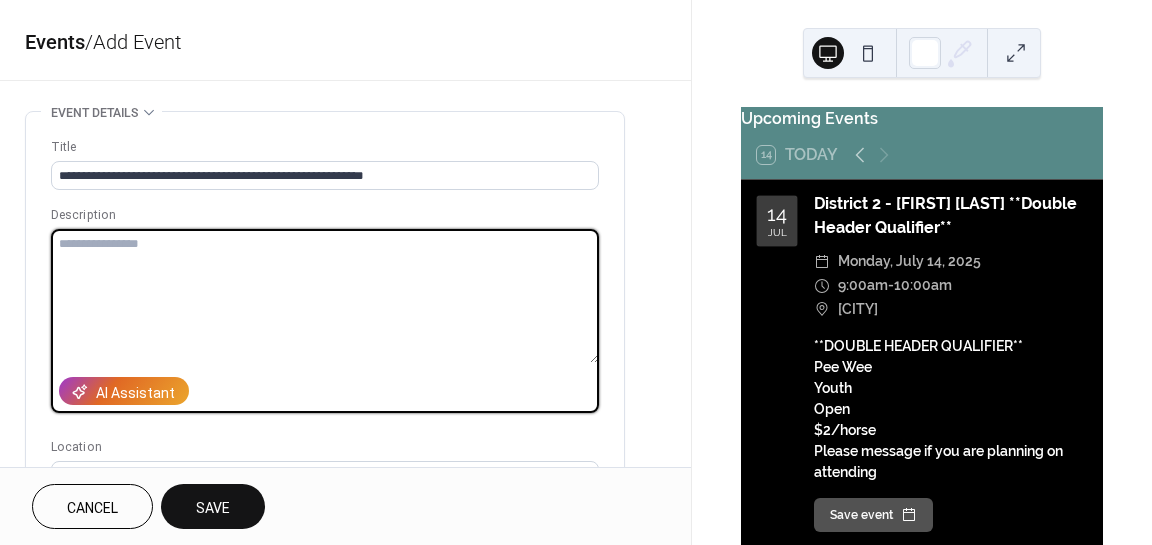 click at bounding box center (325, 296) 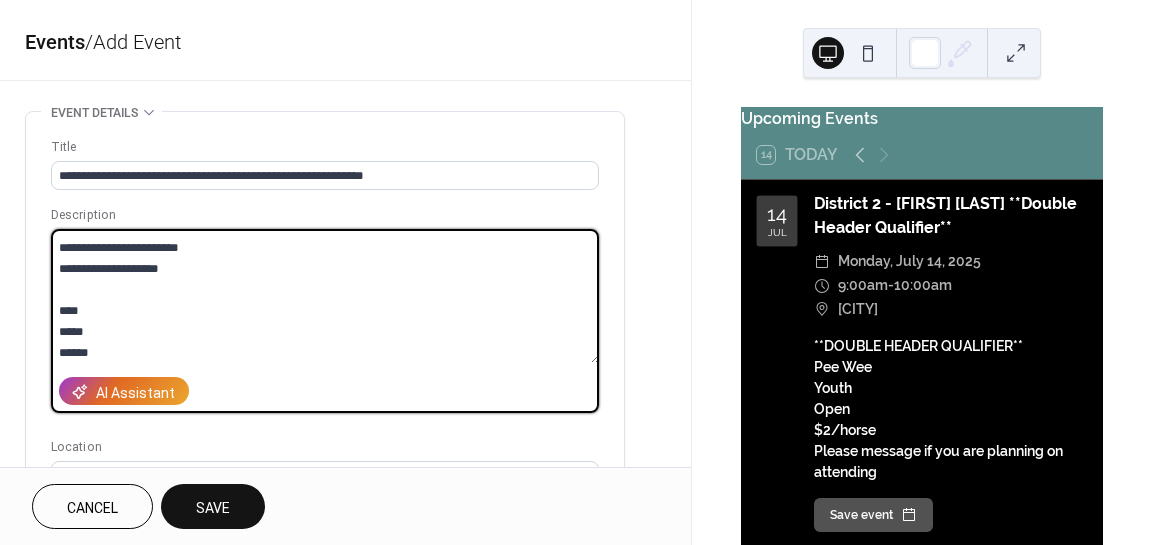 scroll, scrollTop: 20, scrollLeft: 0, axis: vertical 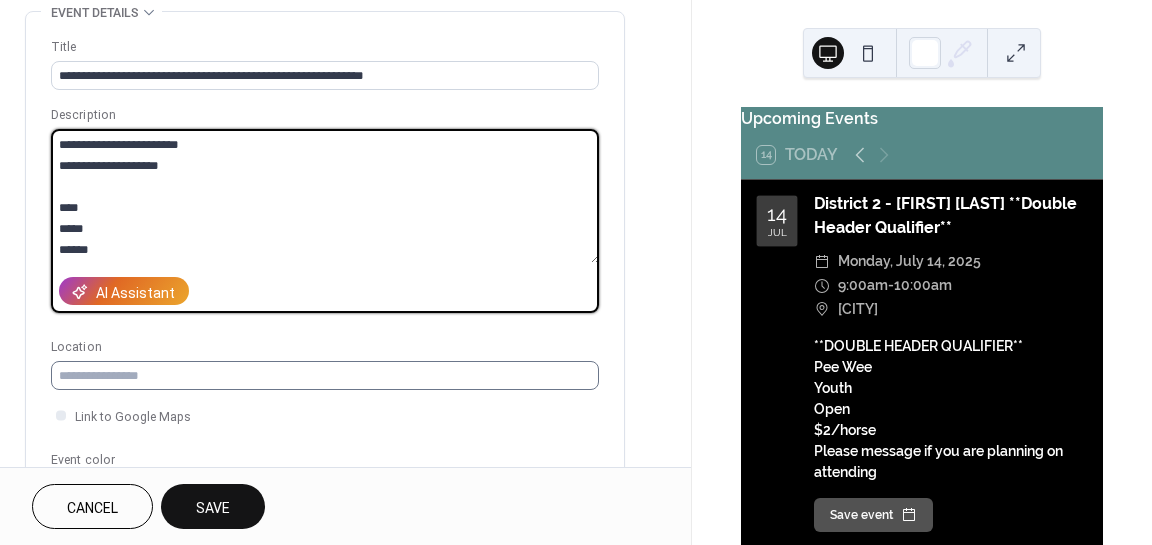 type on "**********" 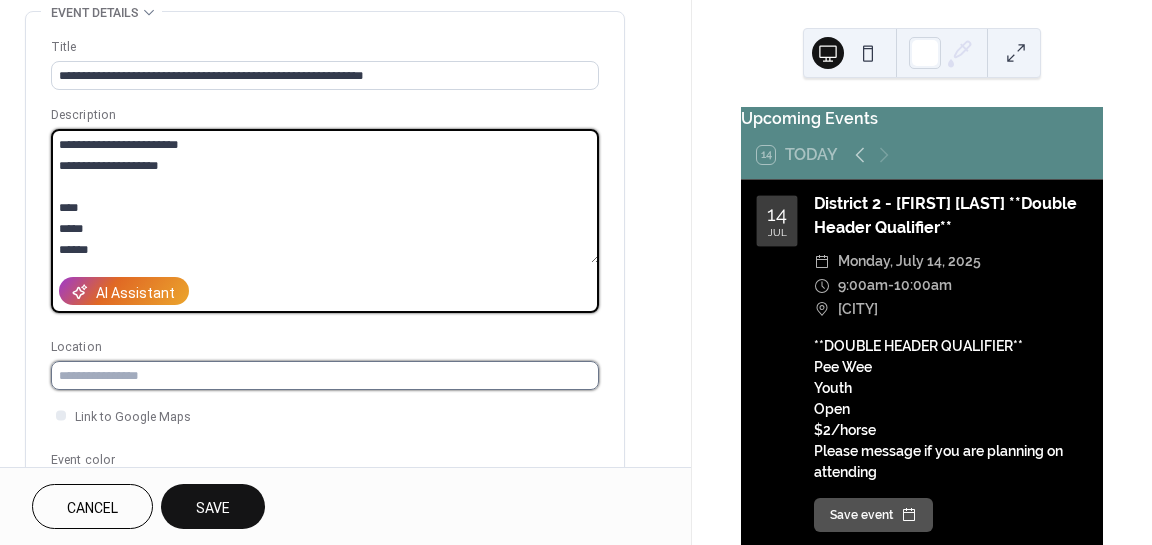 click at bounding box center [325, 375] 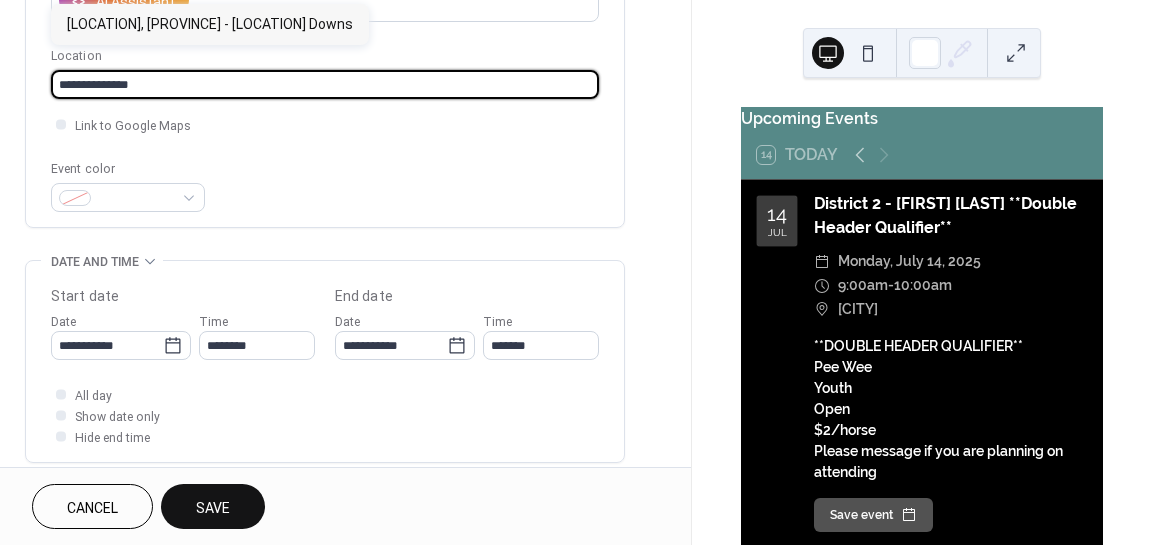 scroll, scrollTop: 400, scrollLeft: 0, axis: vertical 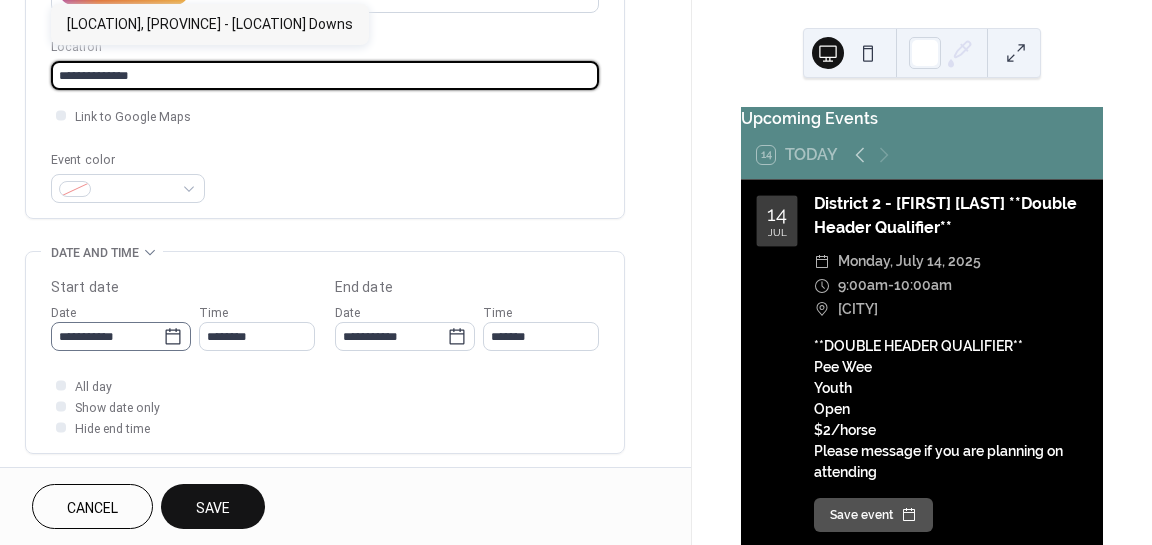 type on "**********" 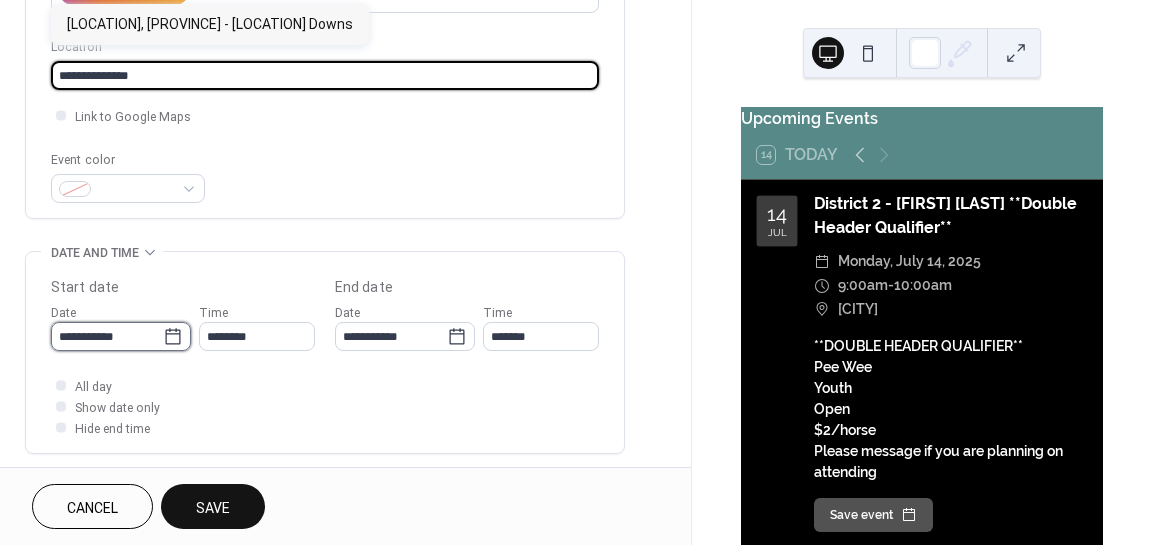 click on "**********" at bounding box center (107, 336) 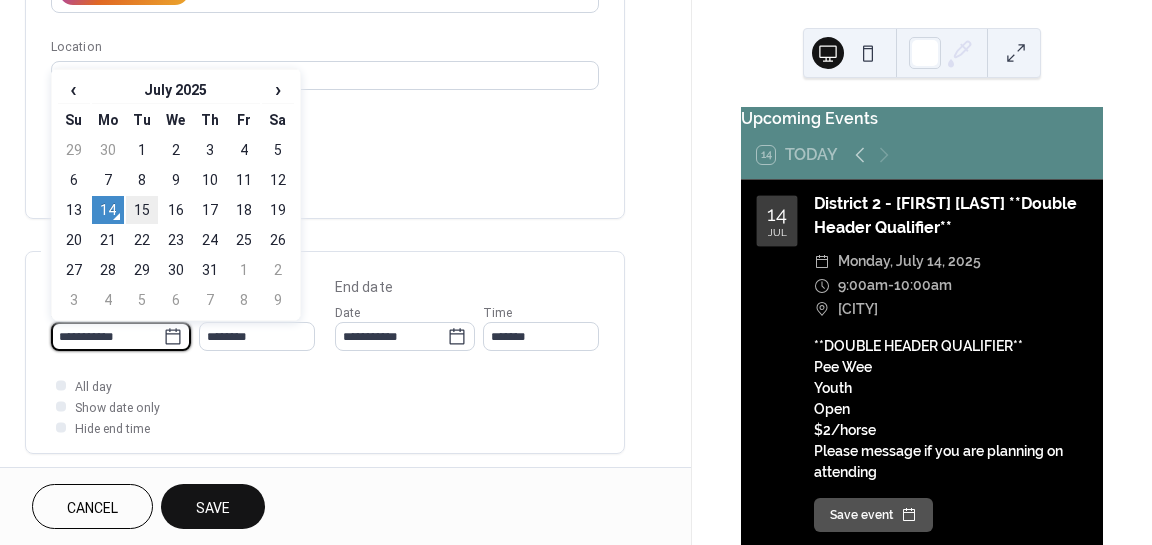 click on "15" at bounding box center (142, 210) 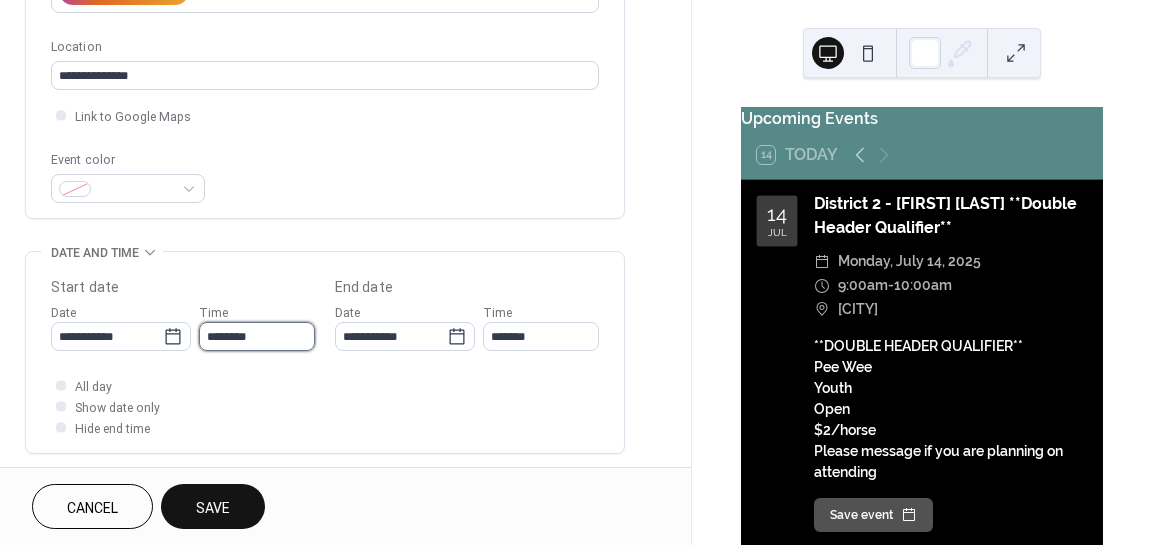 click on "********" at bounding box center (257, 336) 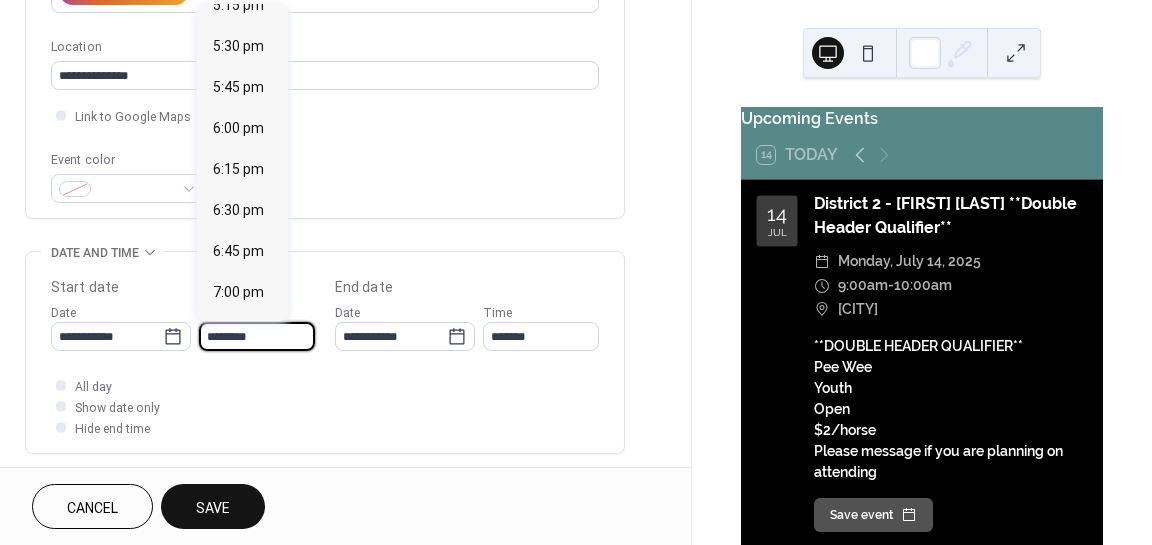 scroll, scrollTop: 2868, scrollLeft: 0, axis: vertical 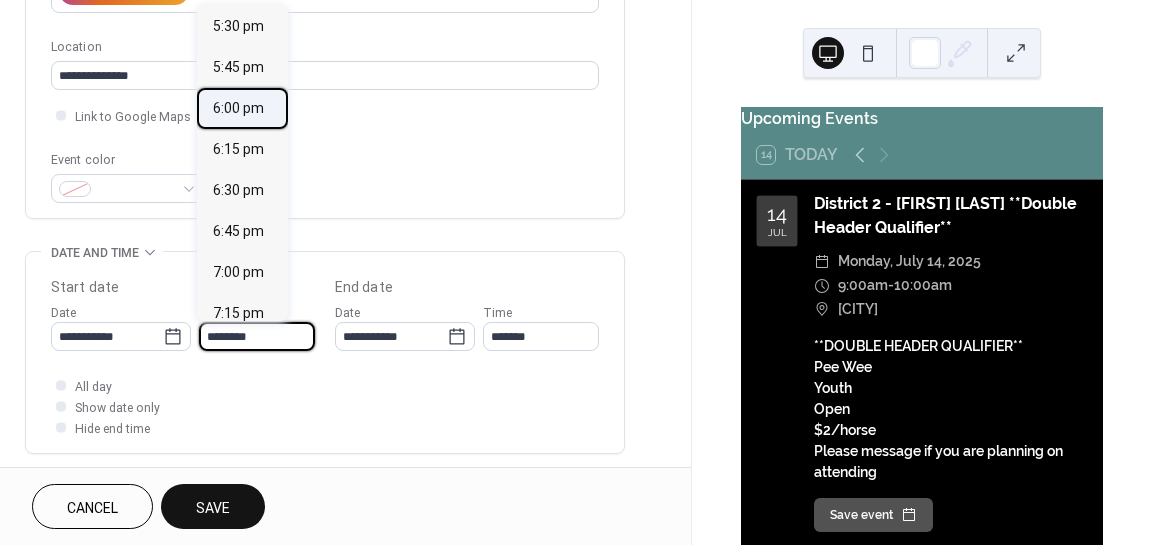 click on "6:00 pm" at bounding box center (242, 108) 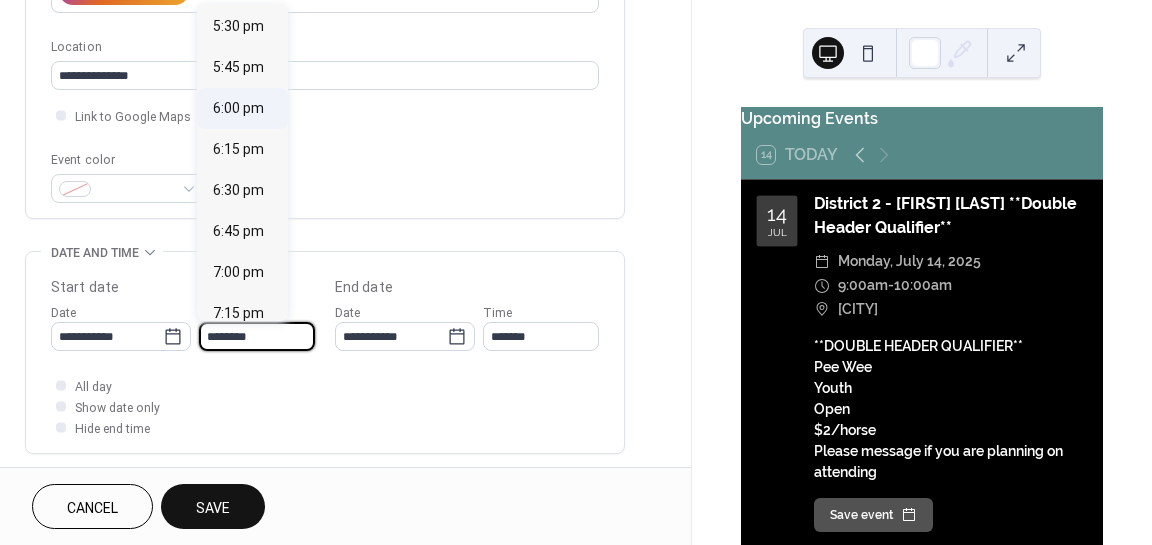 type on "*******" 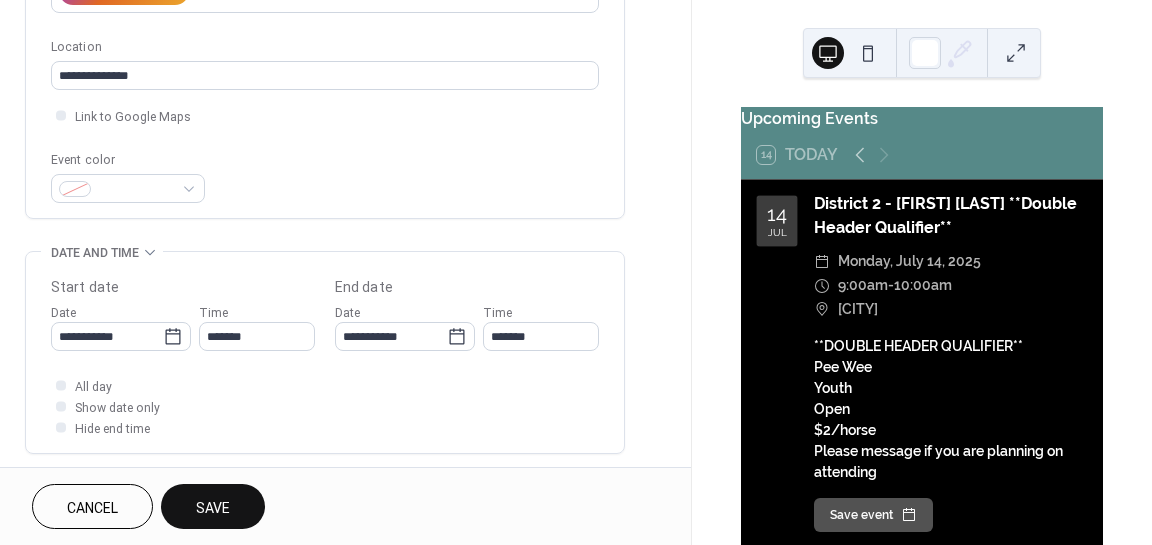 click on "All day Show date only Hide end time" at bounding box center [325, 406] 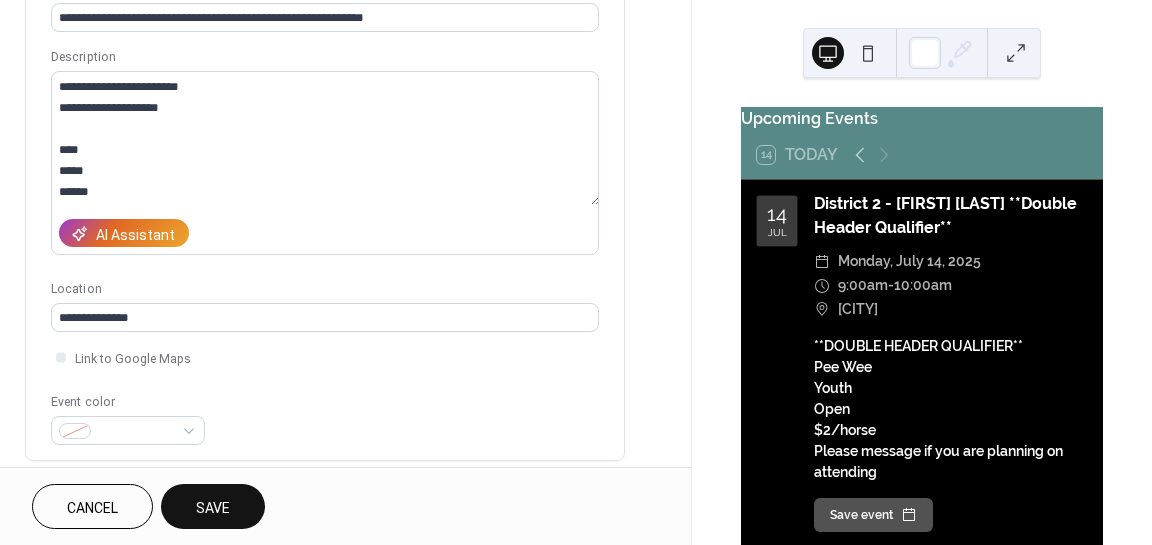 scroll, scrollTop: 0, scrollLeft: 0, axis: both 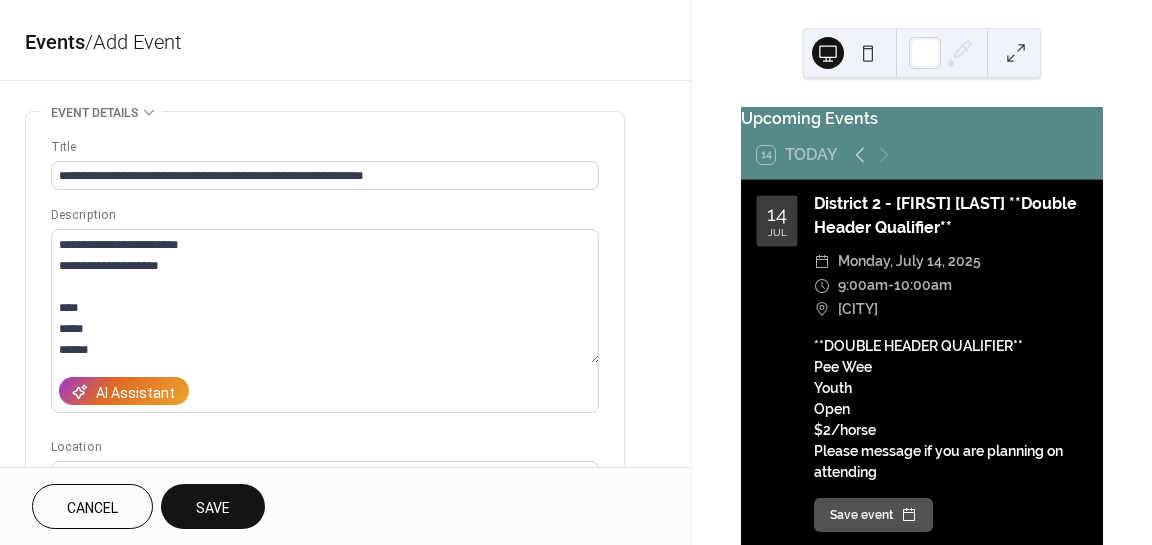click on "Save" at bounding box center (213, 506) 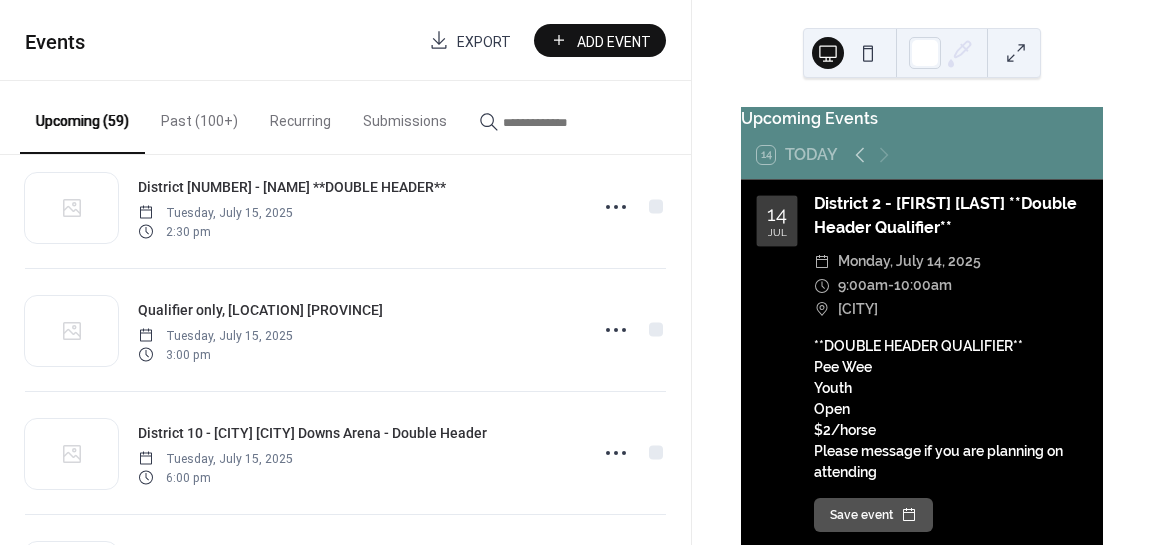 scroll, scrollTop: 1300, scrollLeft: 0, axis: vertical 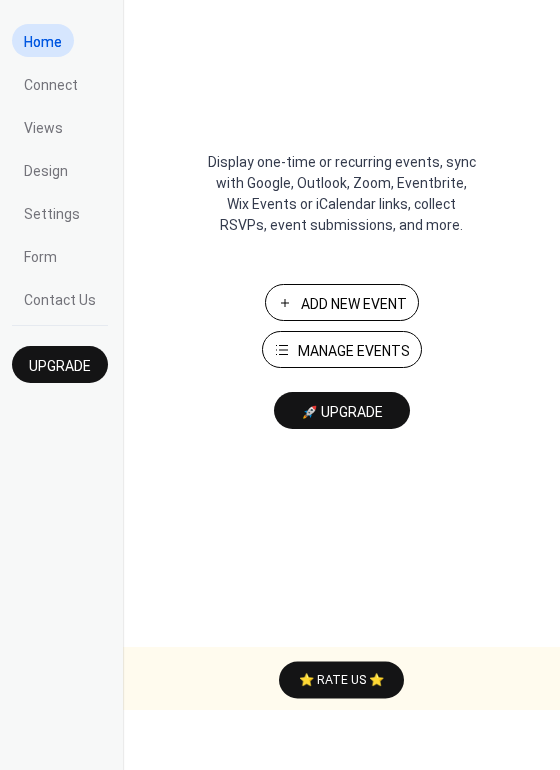 click on "Manage Events" at bounding box center (354, 351) 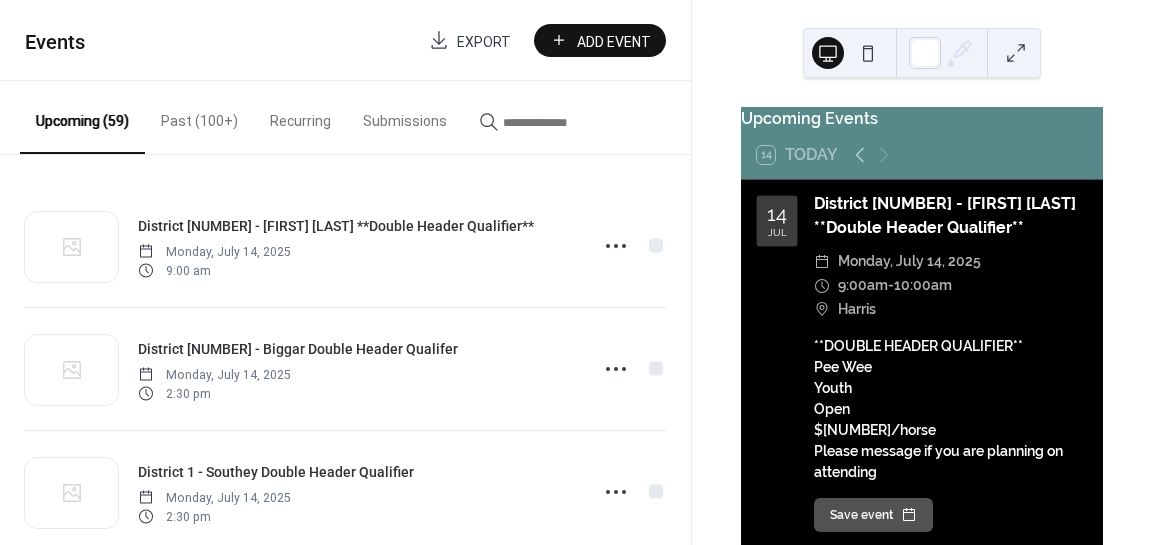 scroll, scrollTop: 0, scrollLeft: 0, axis: both 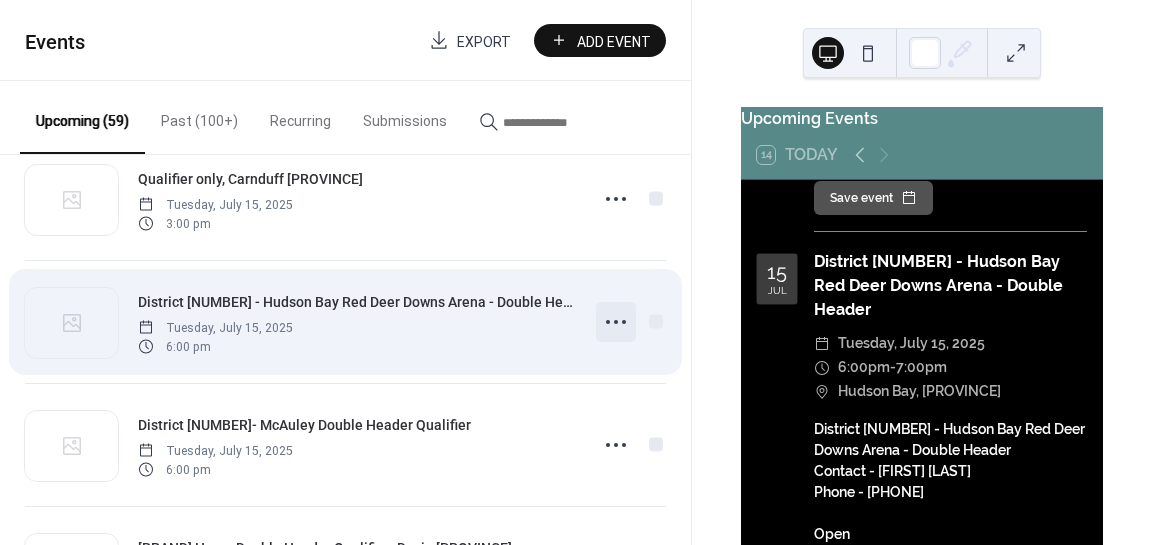 click 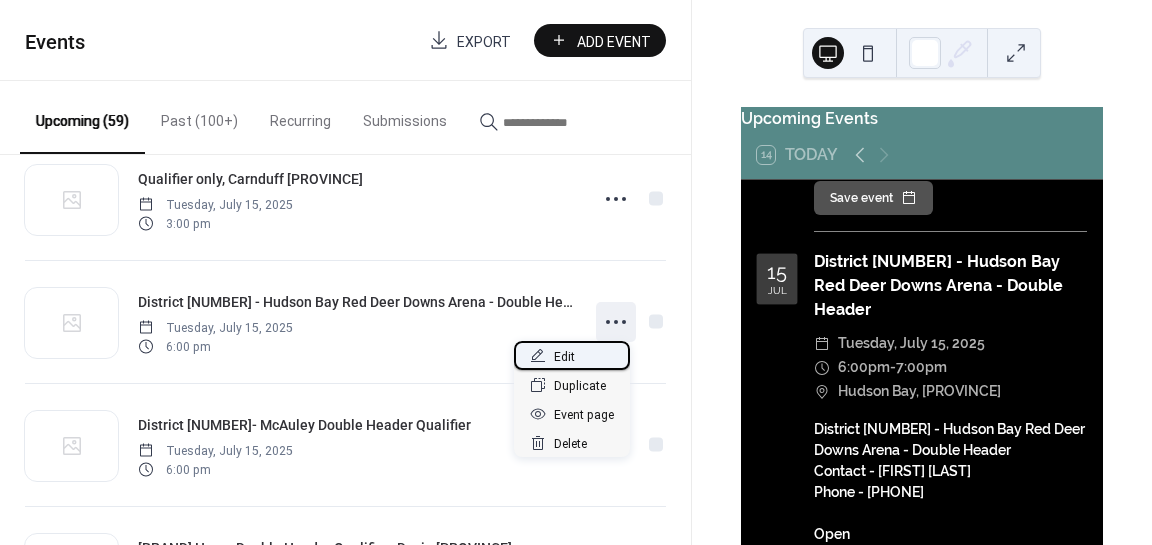click on "Edit" at bounding box center (572, 355) 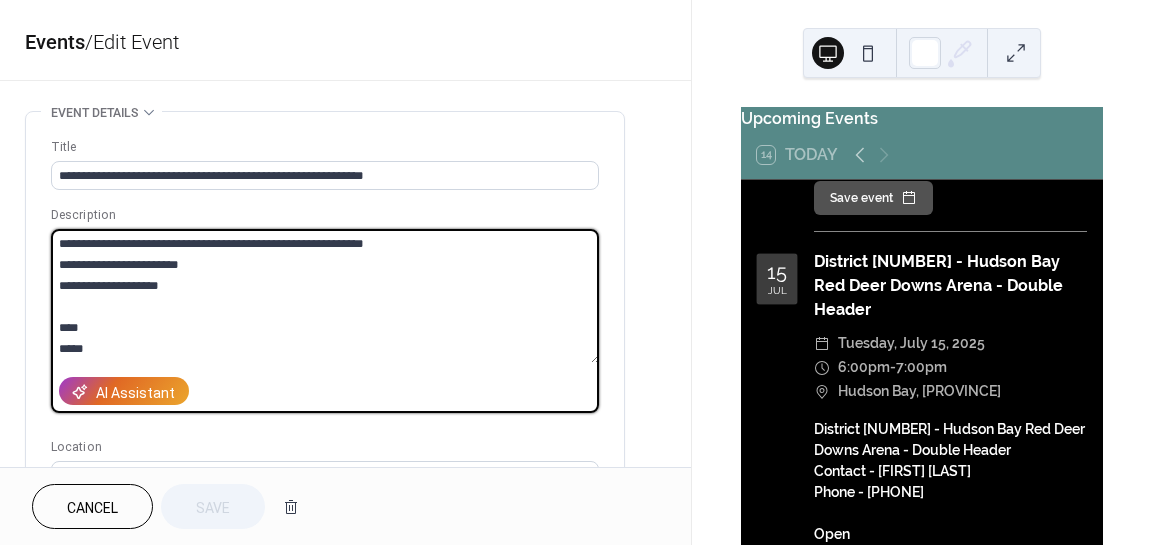 click on "**********" at bounding box center (325, 296) 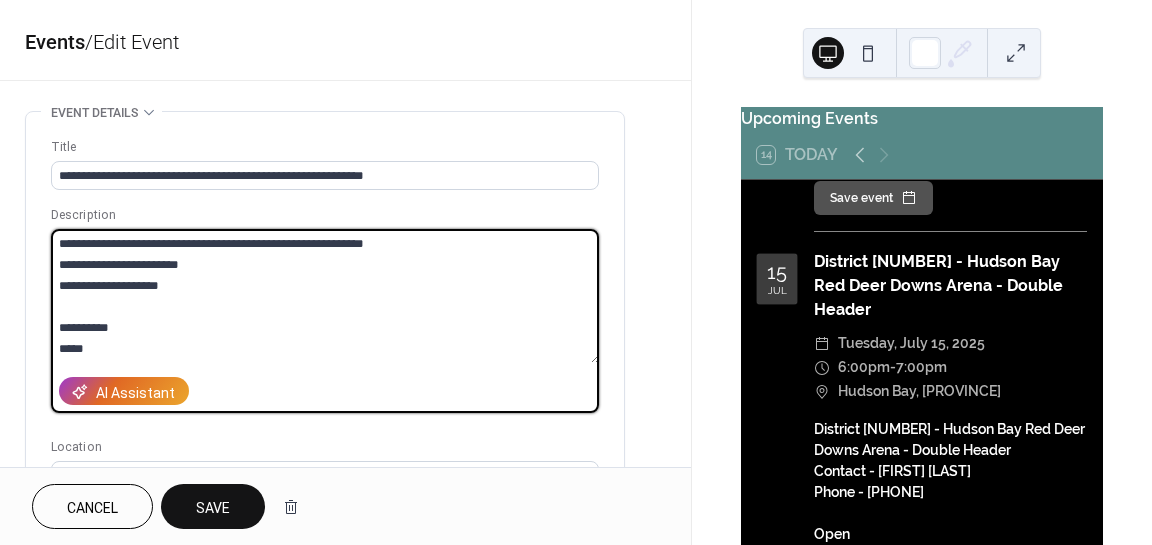 click on "**********" at bounding box center [325, 296] 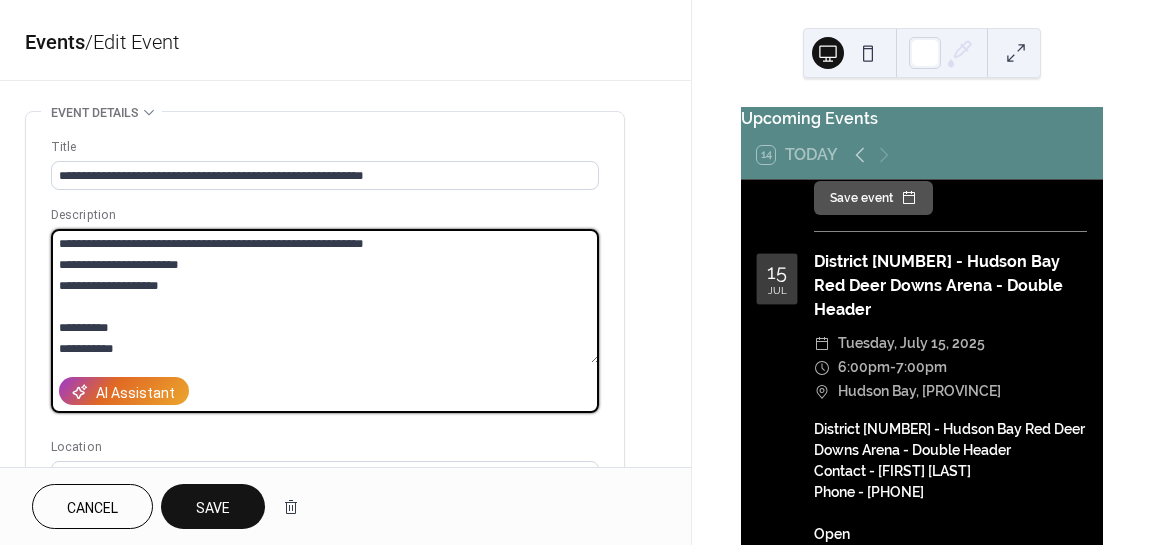 scroll, scrollTop: 20, scrollLeft: 0, axis: vertical 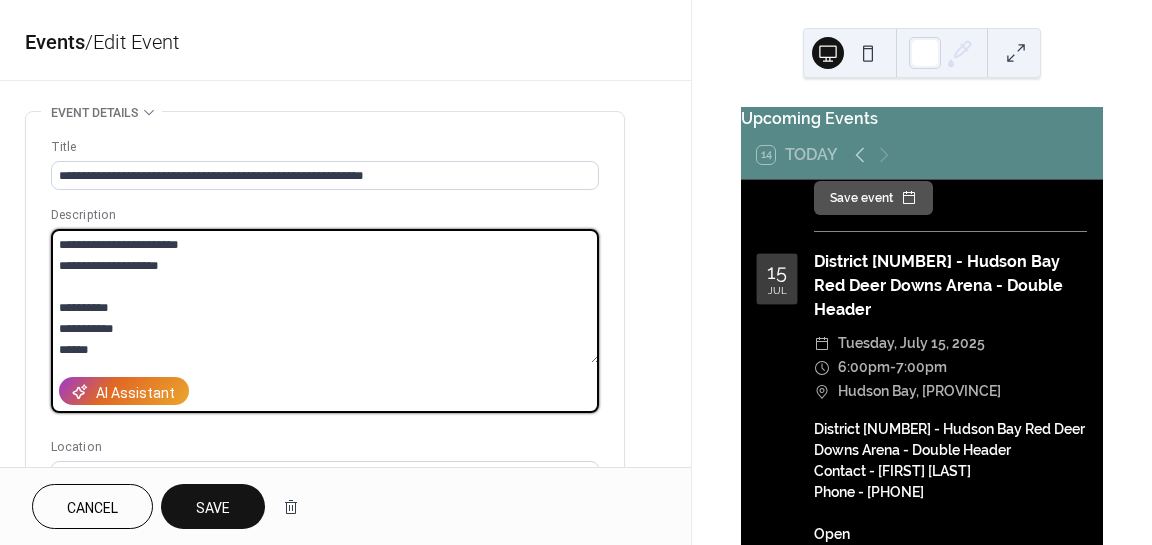 click on "**********" at bounding box center (325, 296) 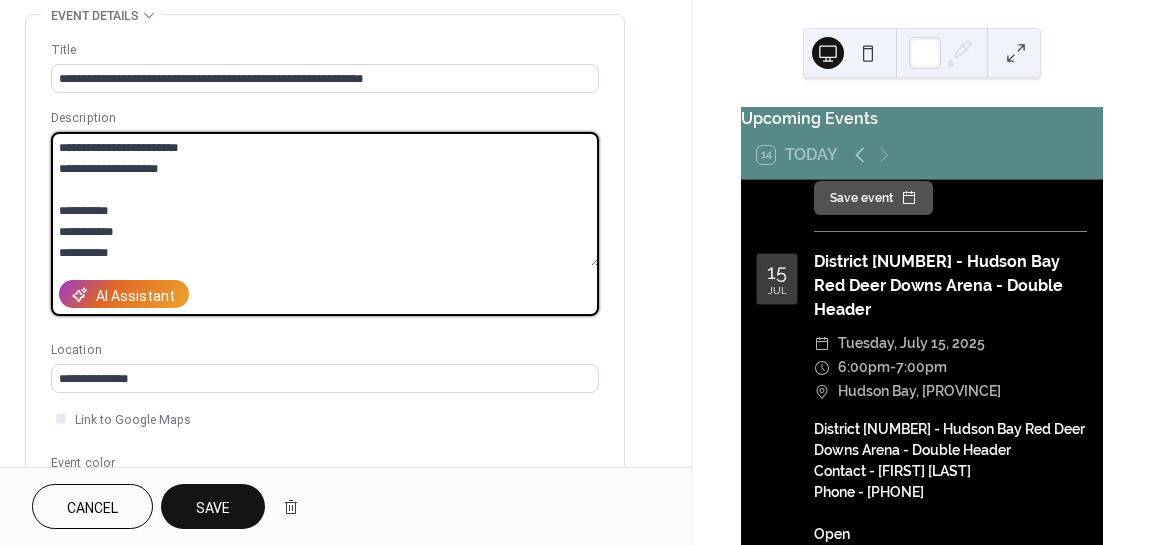 scroll, scrollTop: 100, scrollLeft: 0, axis: vertical 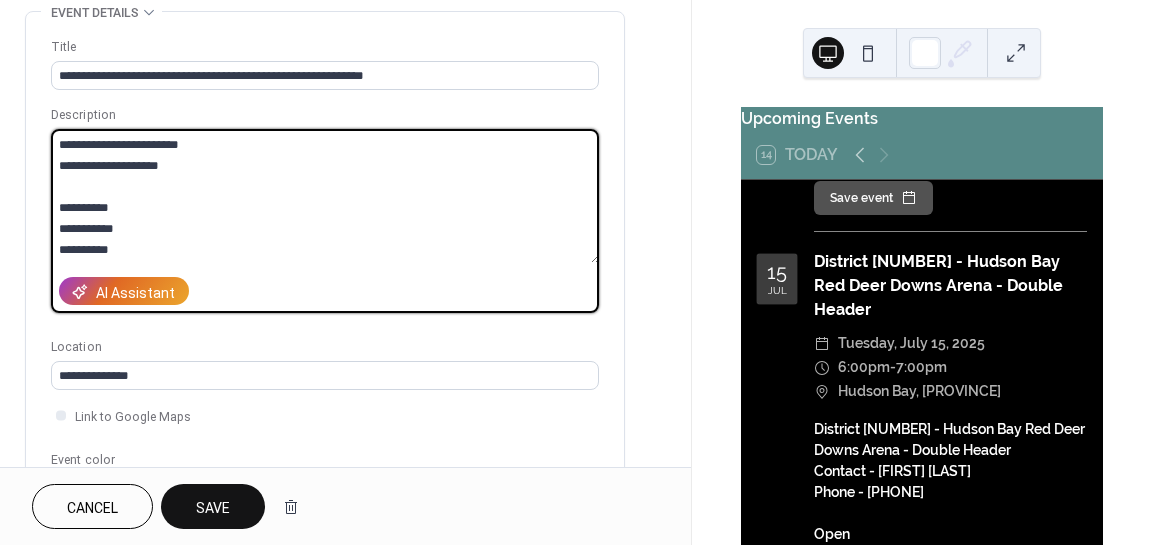type on "**********" 